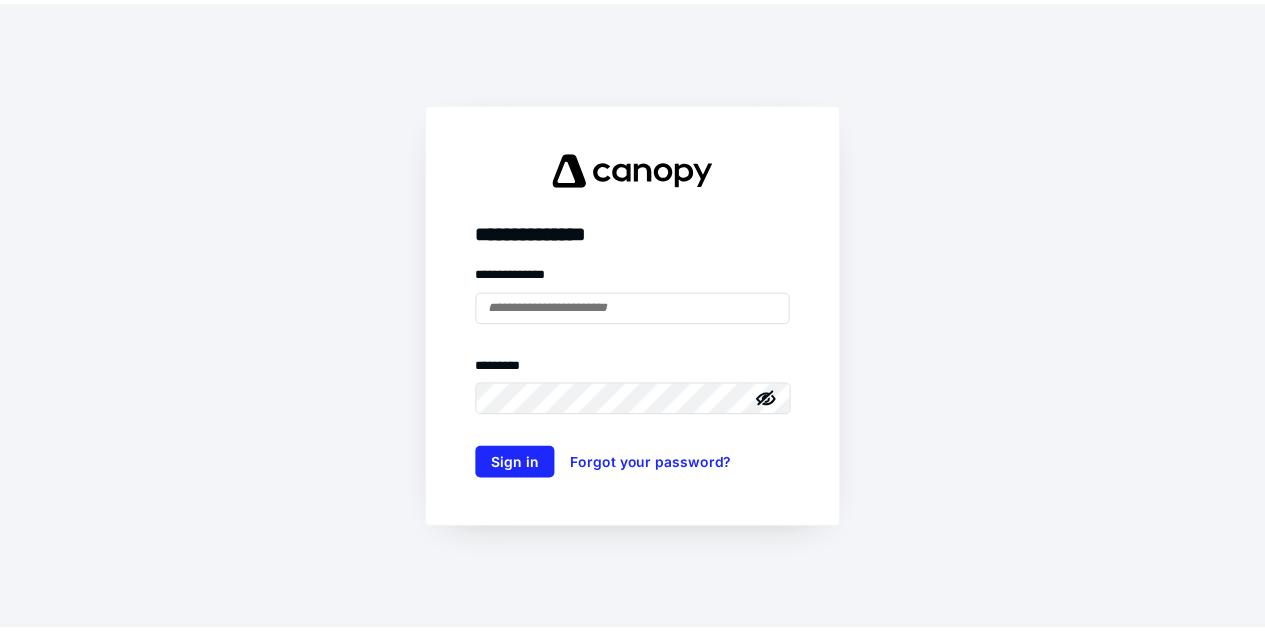 scroll, scrollTop: 0, scrollLeft: 0, axis: both 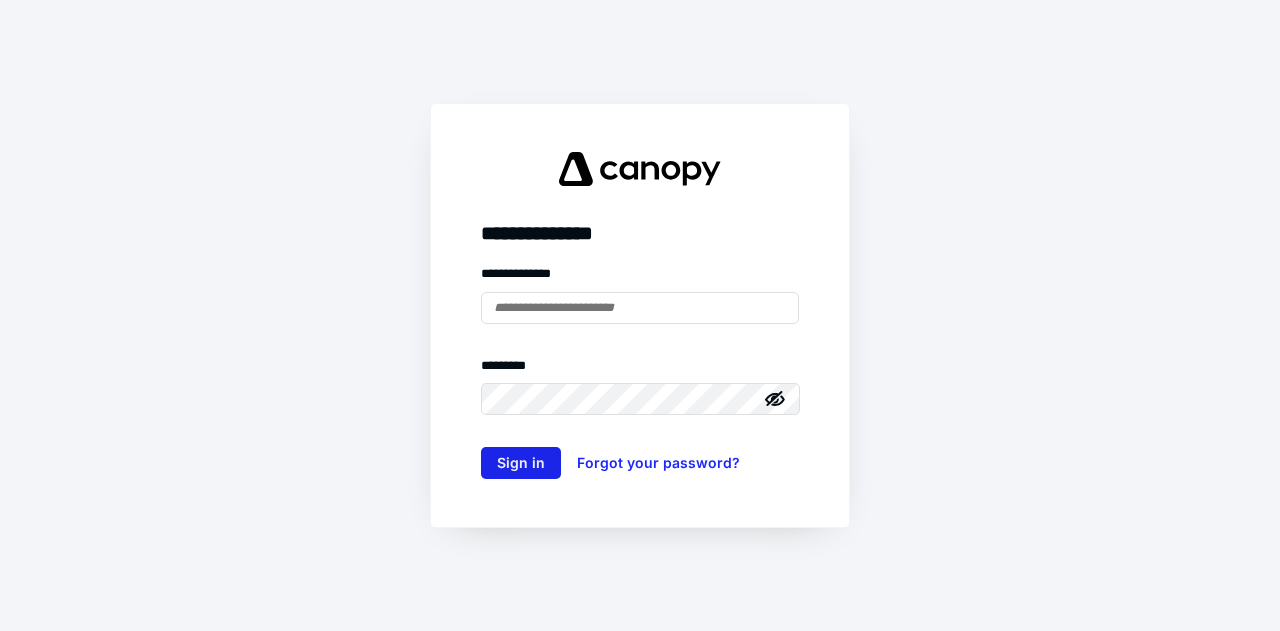 type on "**********" 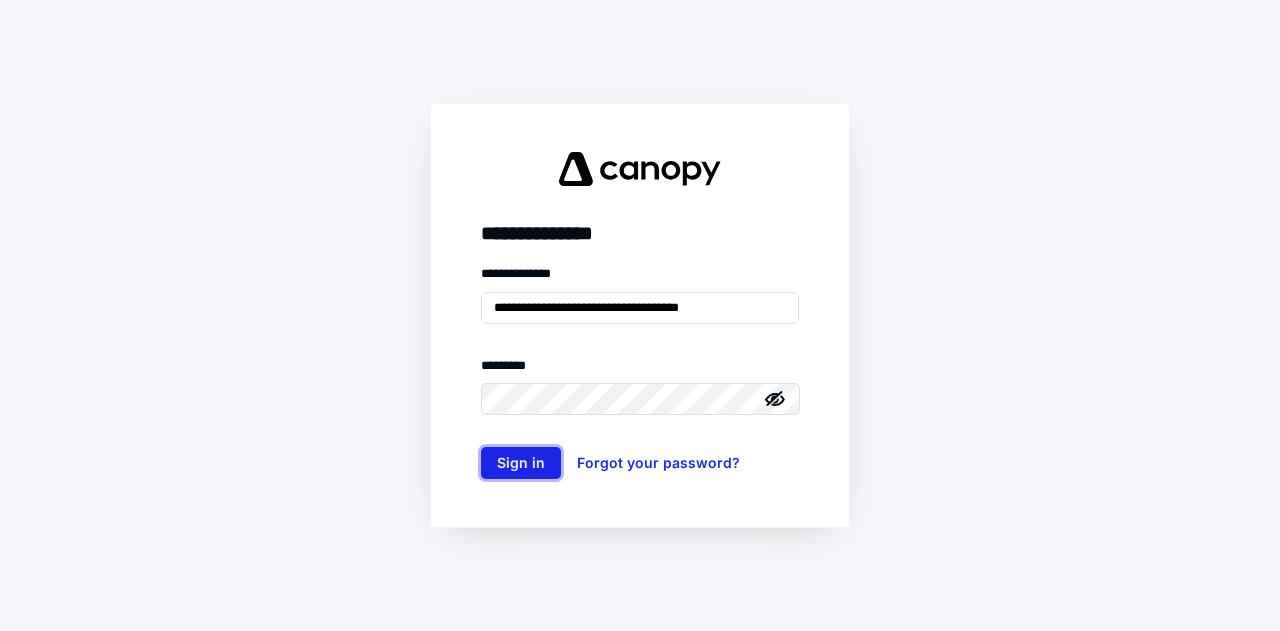click on "Sign in" at bounding box center (521, 463) 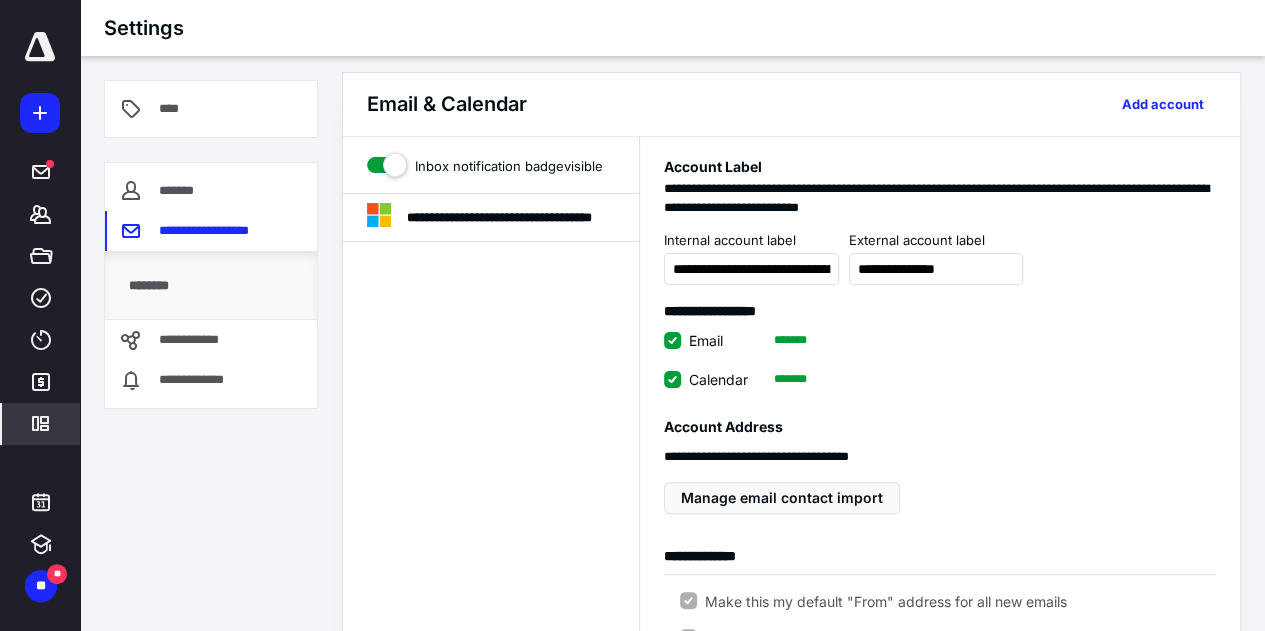 scroll, scrollTop: 0, scrollLeft: 0, axis: both 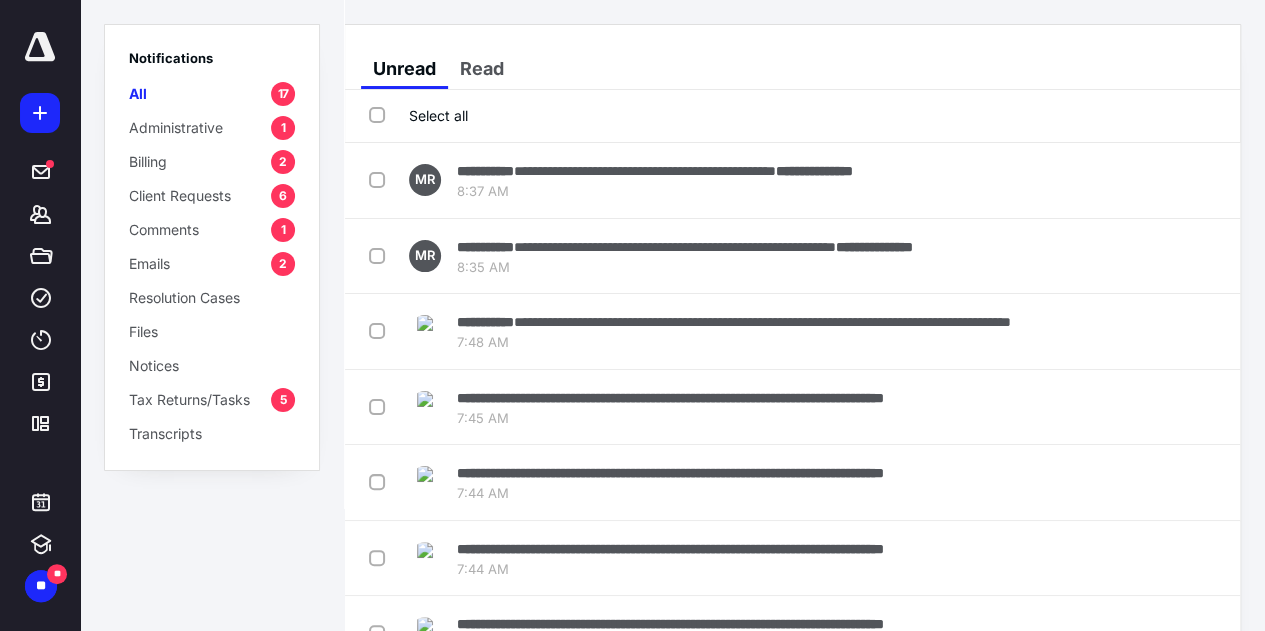 click on "Administrative" at bounding box center [176, 127] 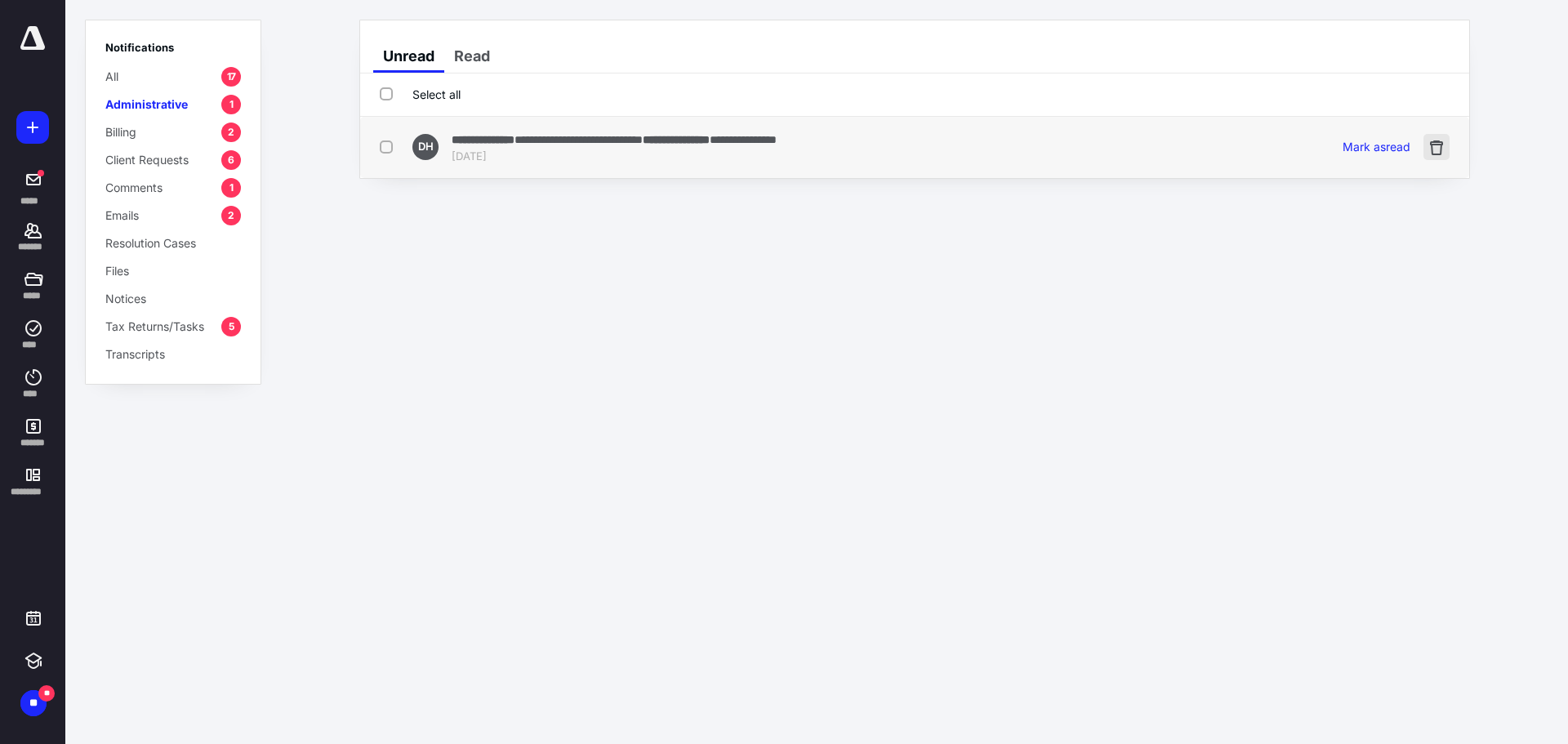 click at bounding box center (1437, 147) 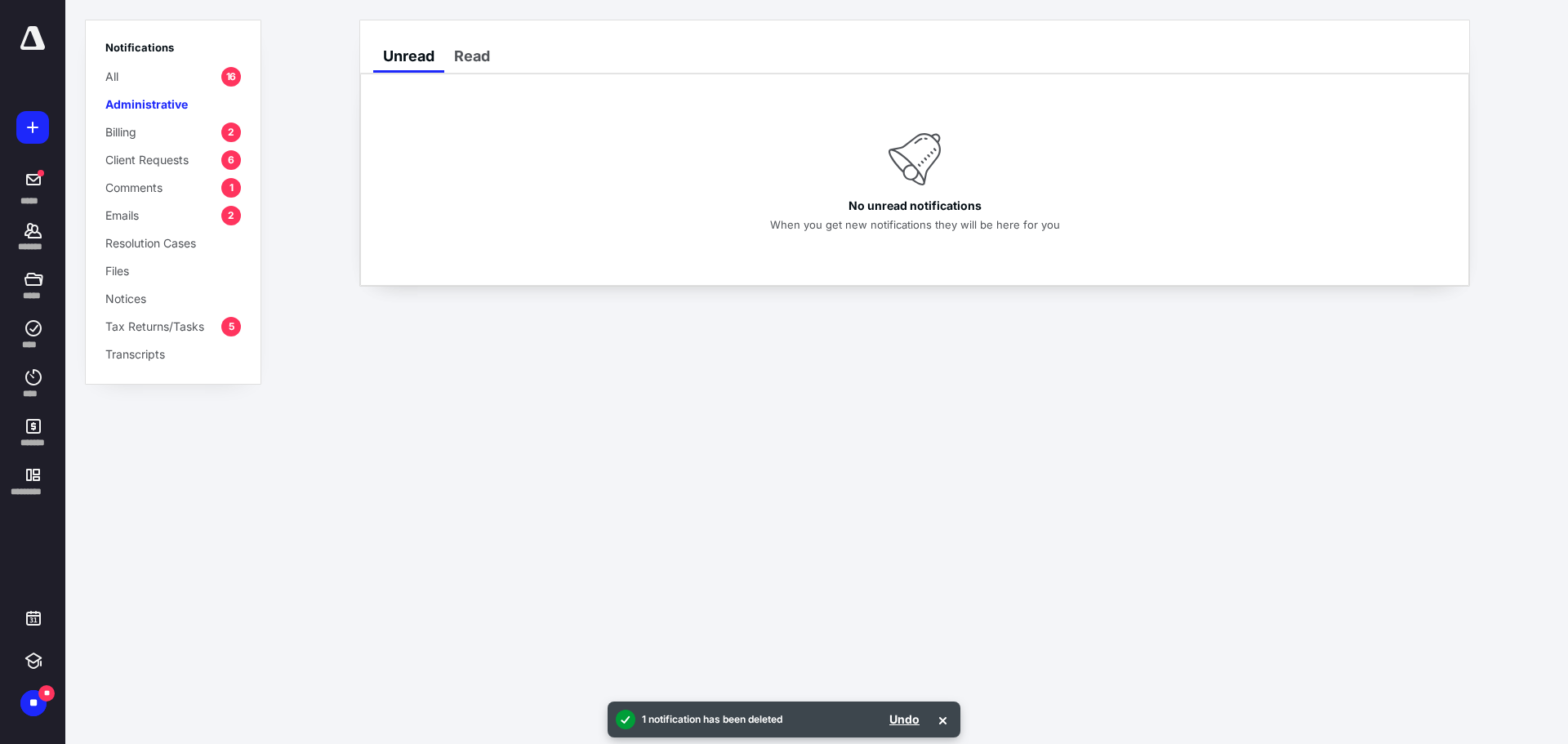 click on "Billing" at bounding box center (121, 131) 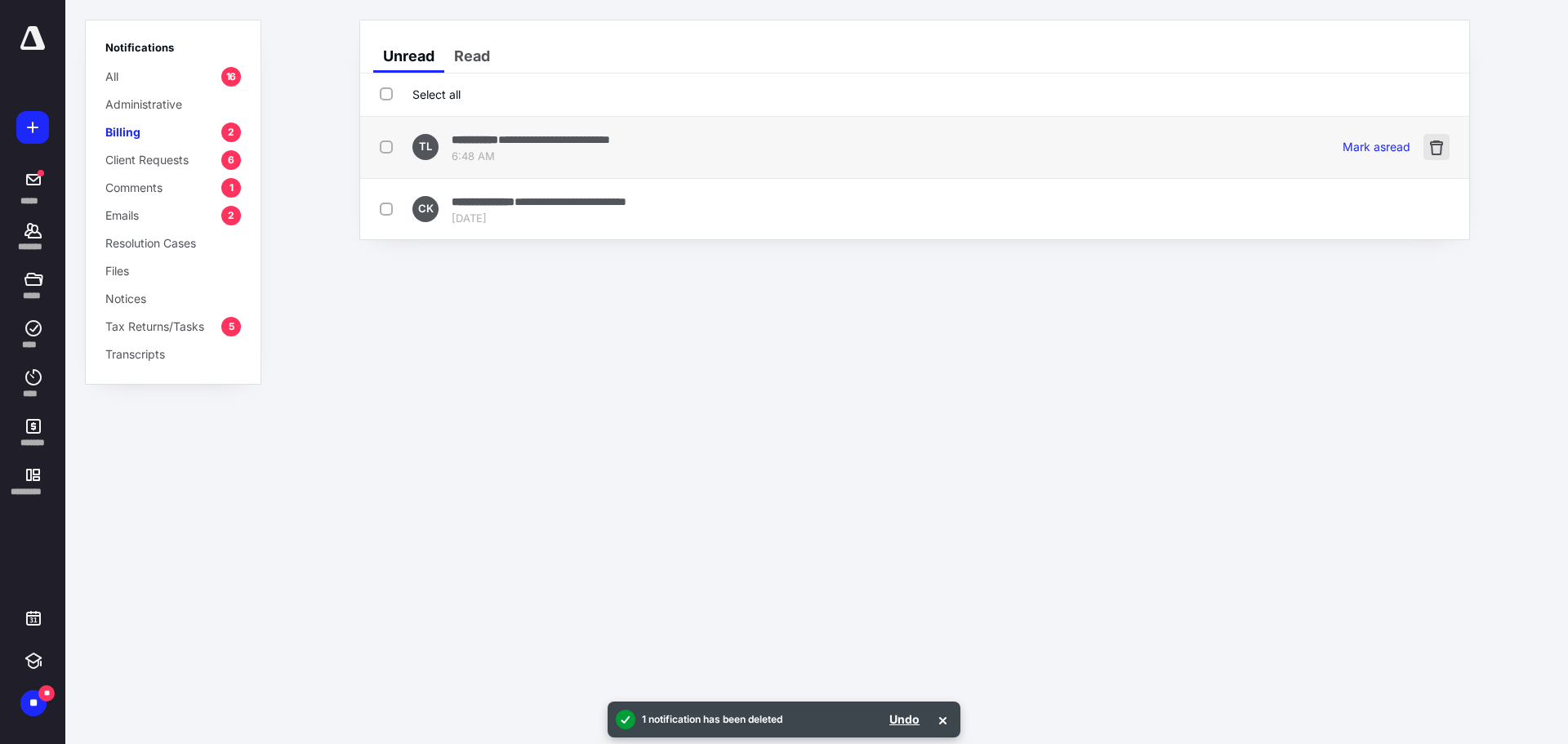 click at bounding box center [1437, 147] 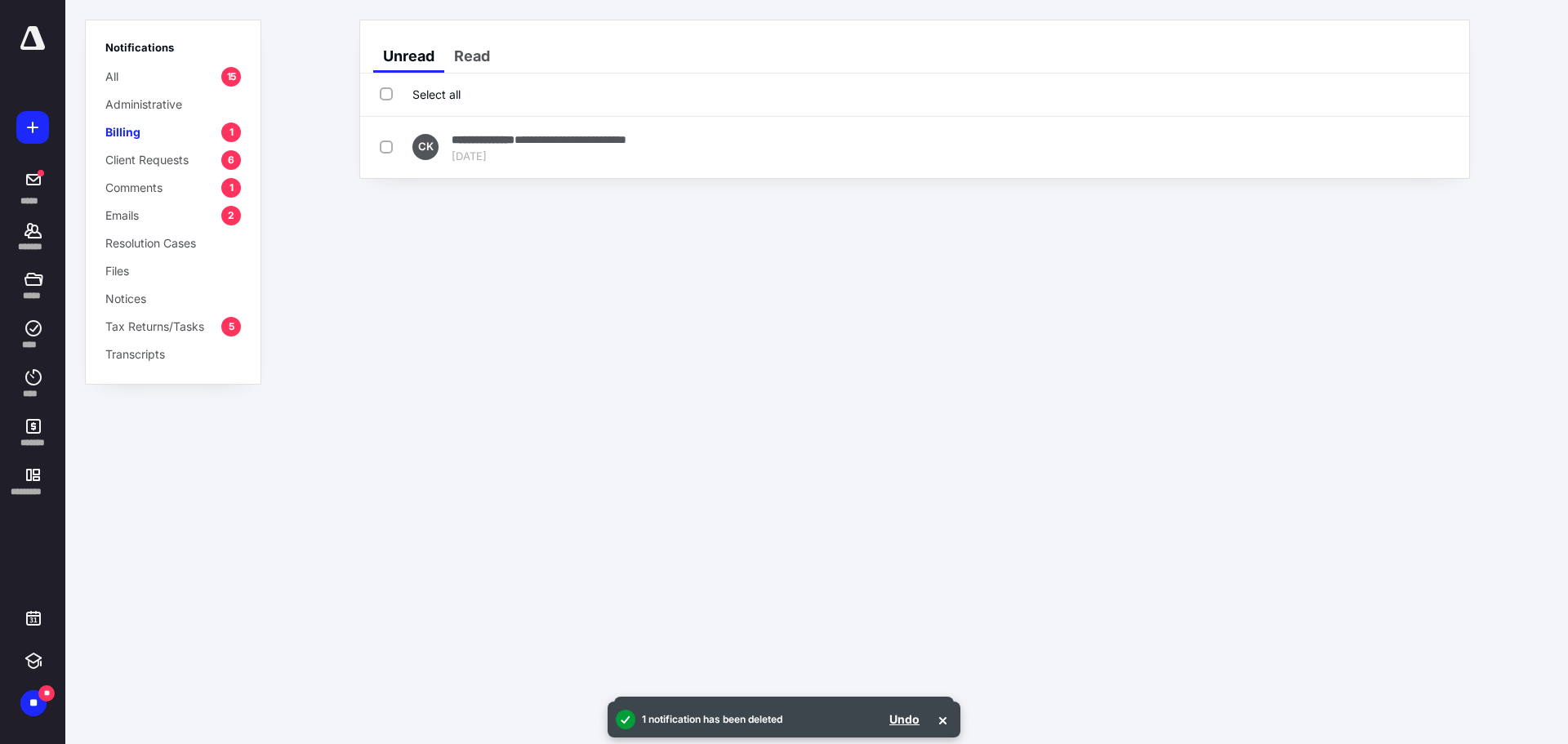 click at bounding box center [1437, 147] 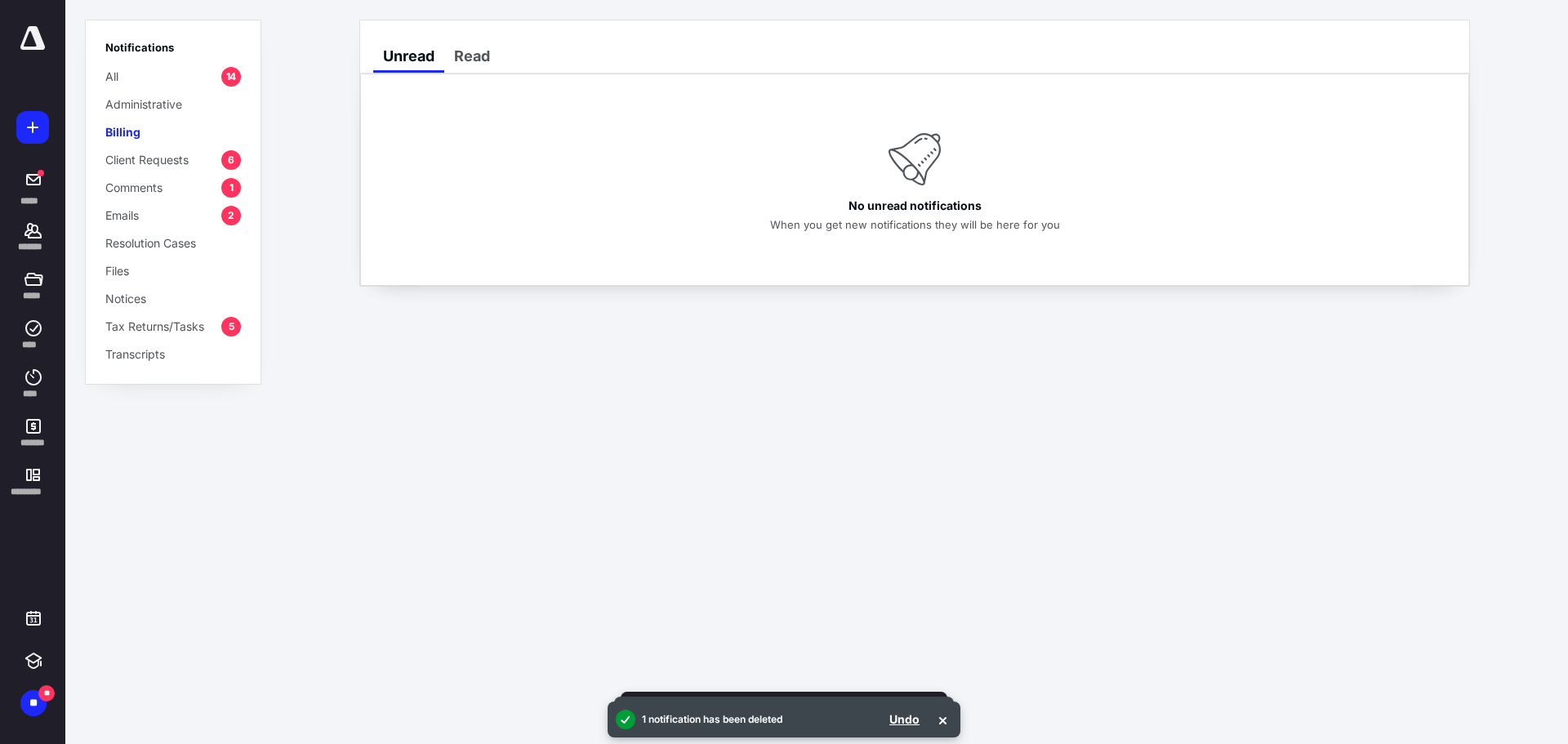click on "Client Requests" at bounding box center [147, 159] 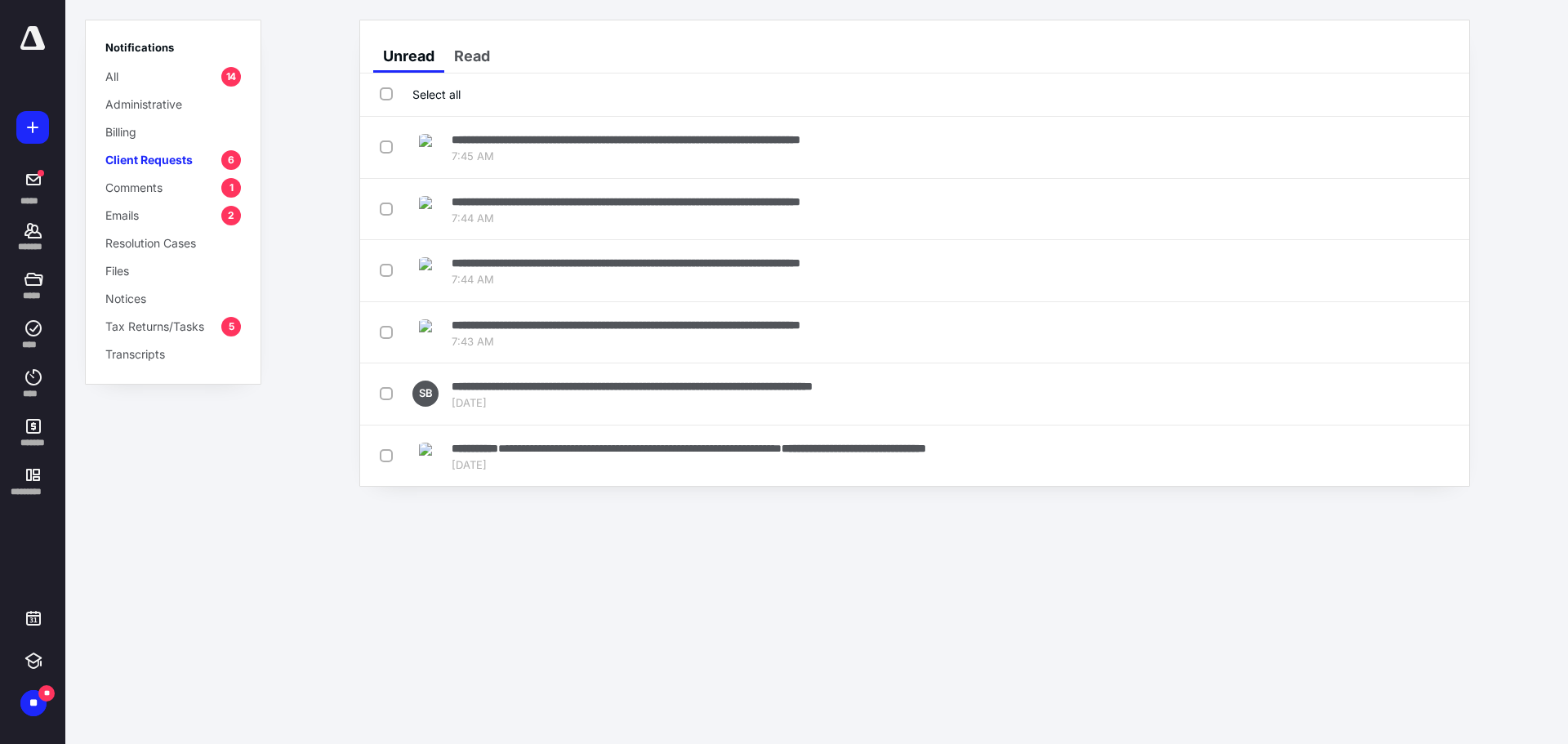 click on "Comments" at bounding box center [134, 187] 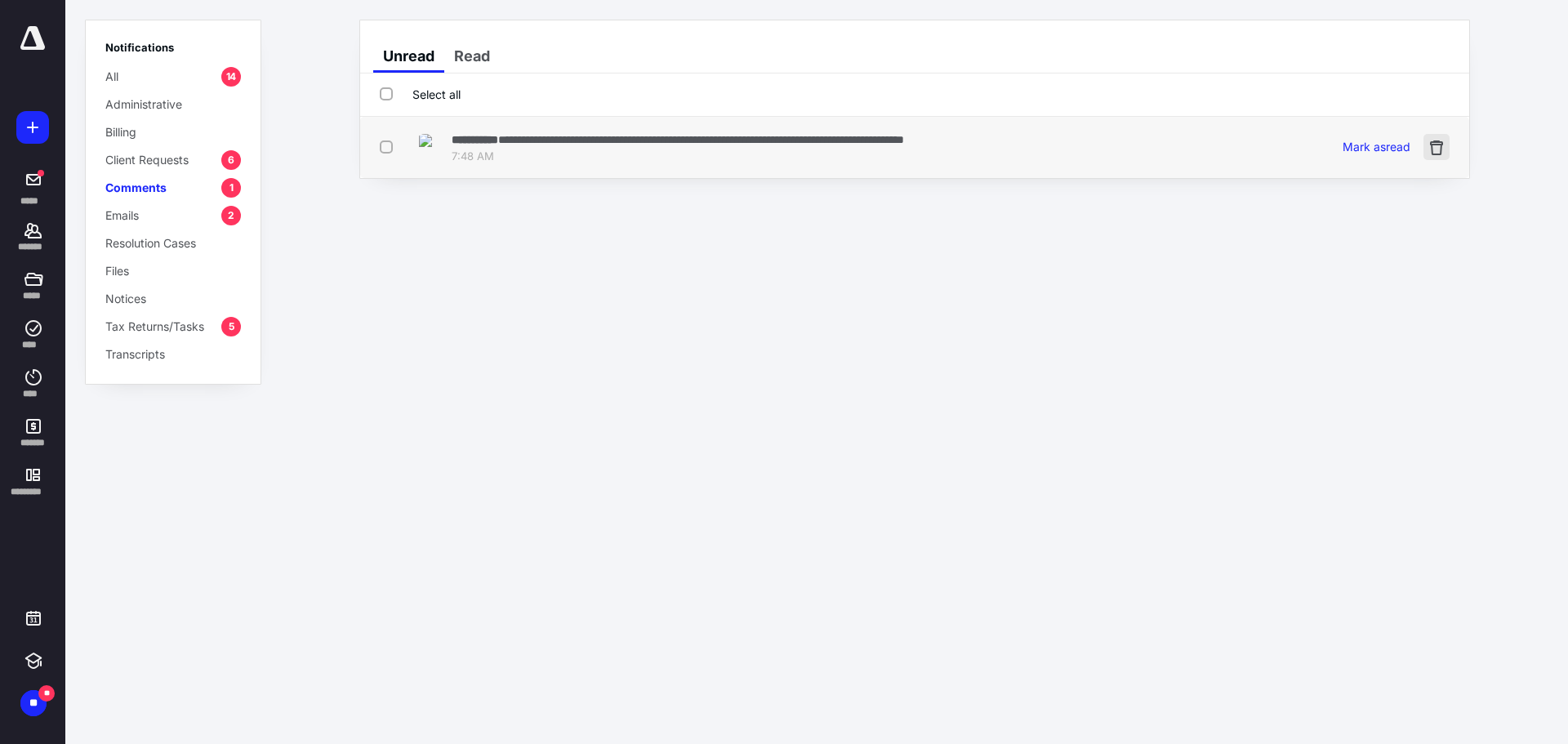 click at bounding box center [1437, 147] 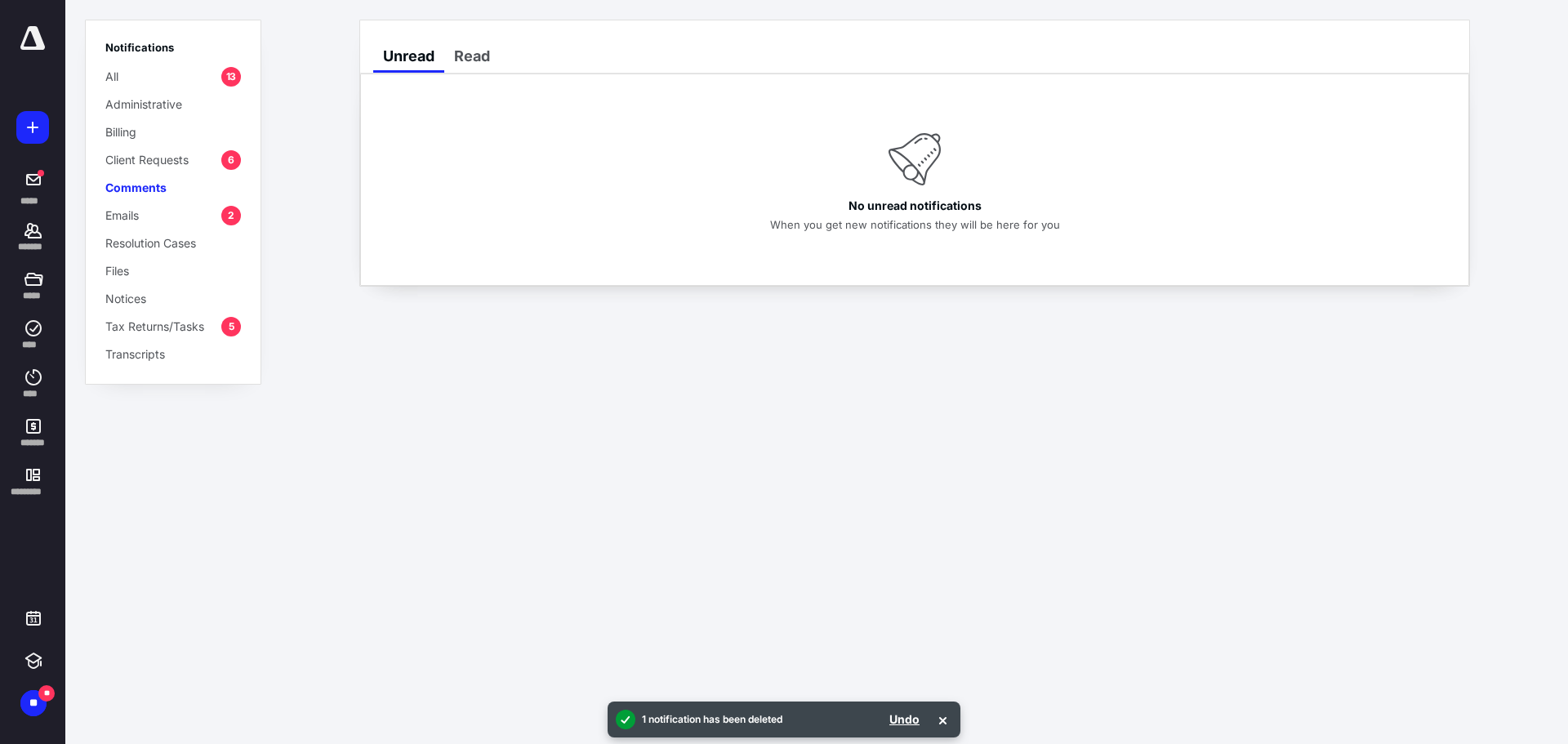 click on "Emails" at bounding box center (122, 215) 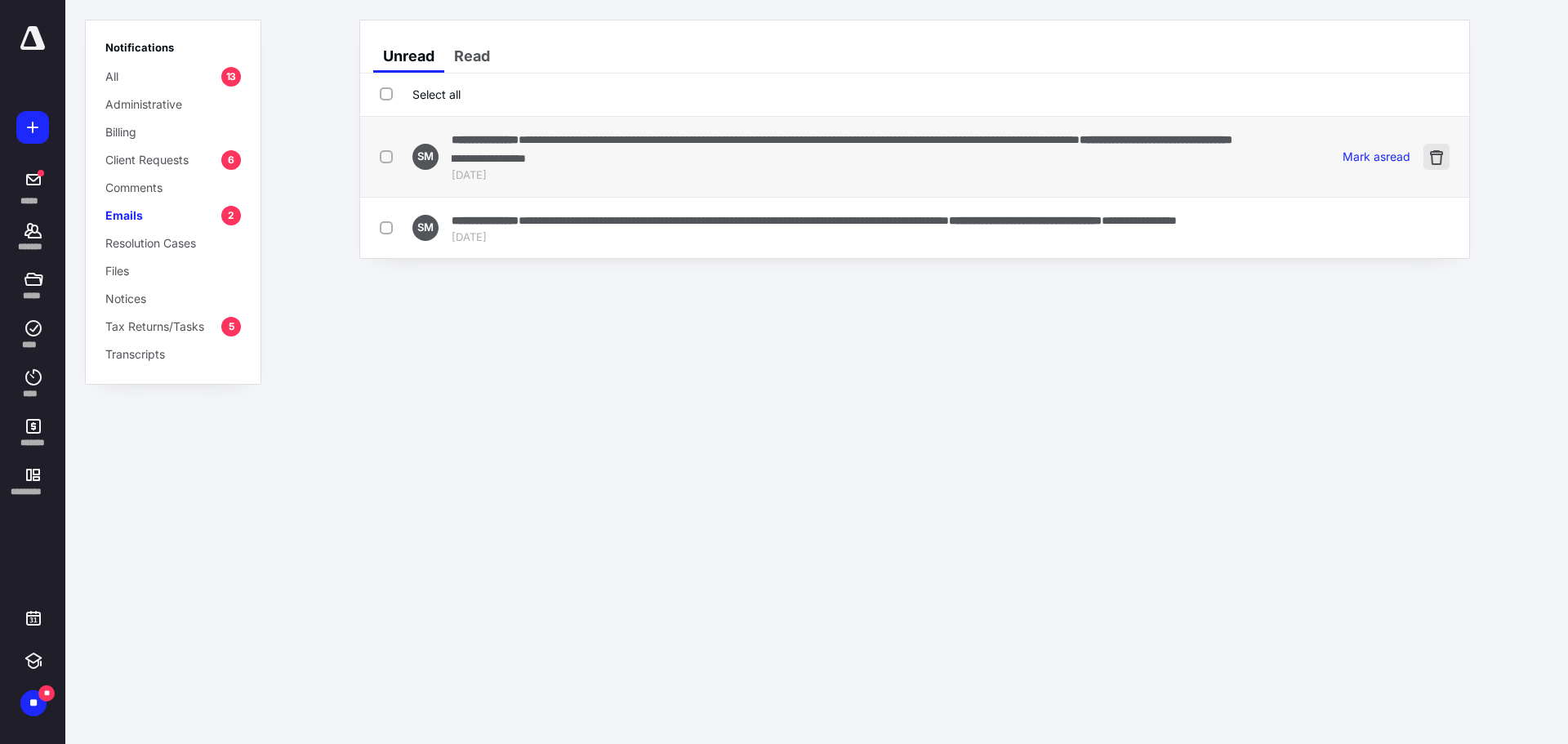 click at bounding box center [1437, 157] 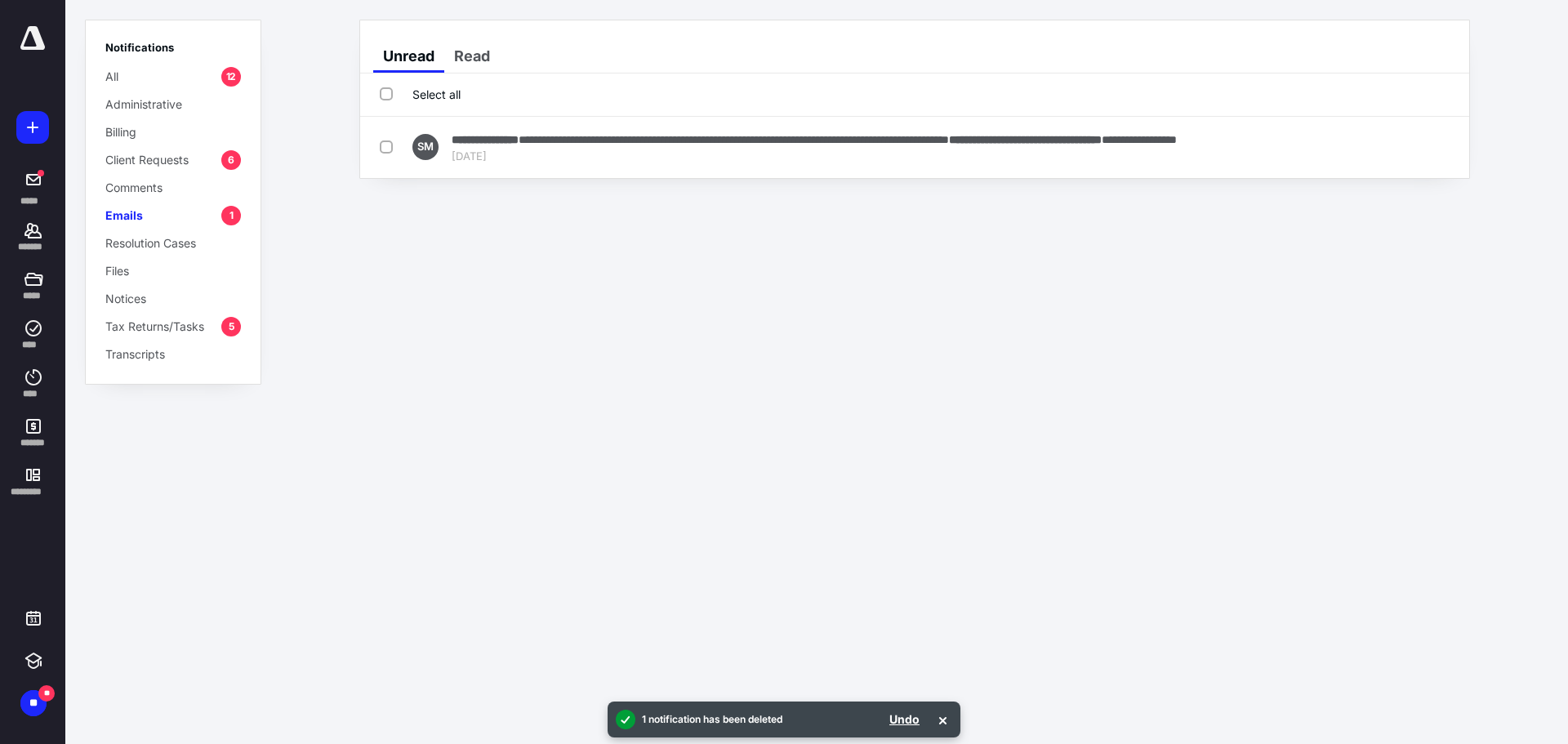 click at bounding box center (1437, 147) 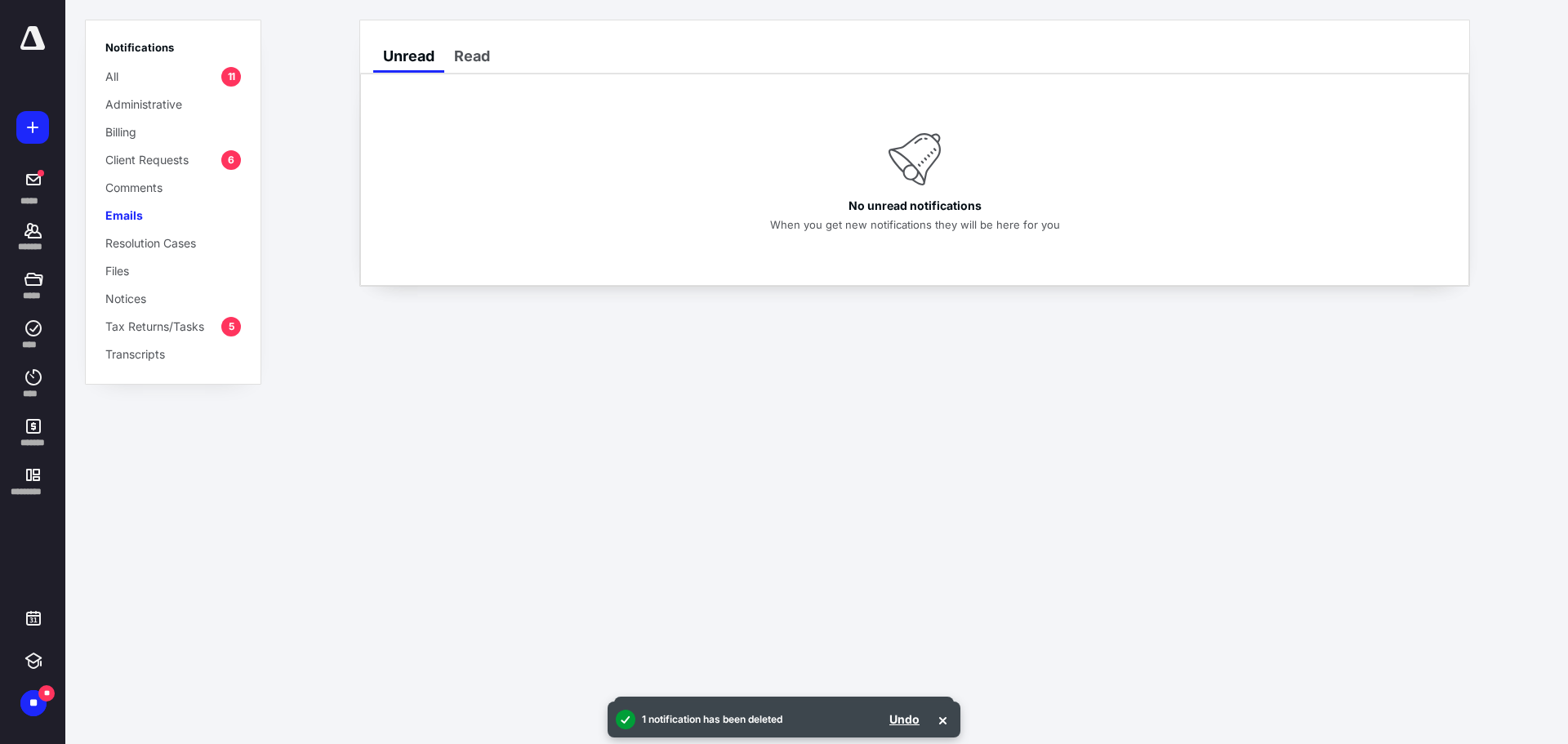 click on "5" at bounding box center [231, 327] 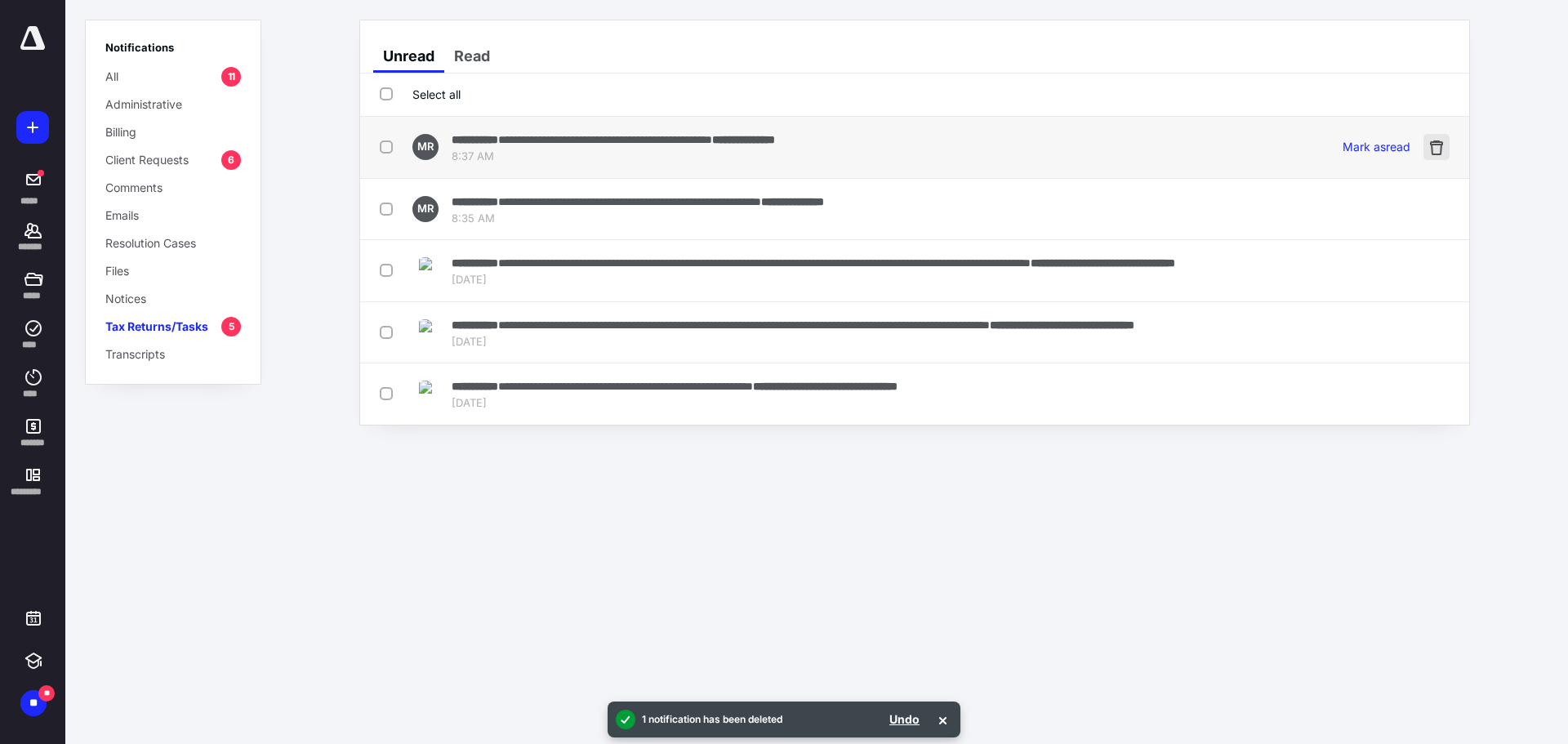 click at bounding box center [1437, 147] 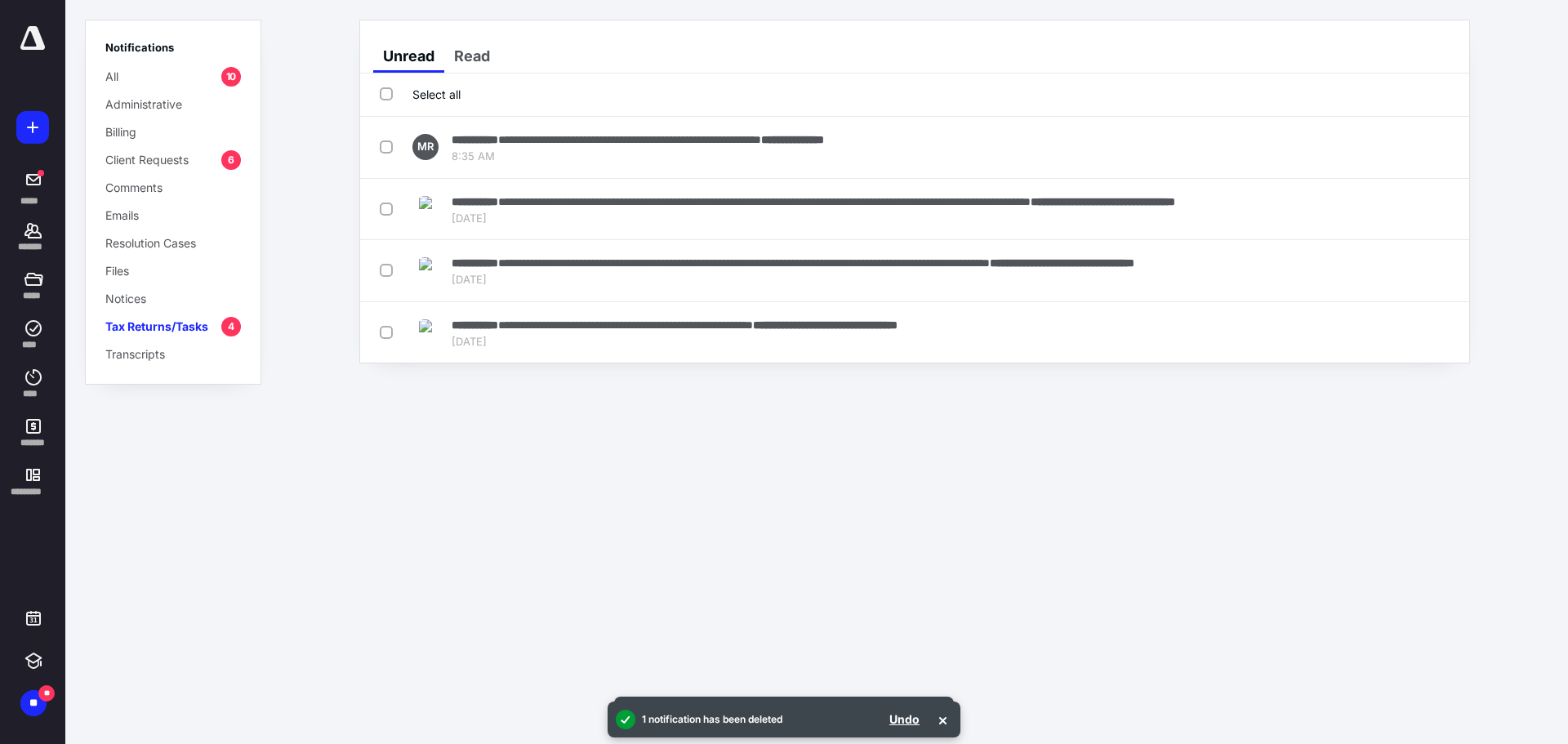 click at bounding box center [1437, 147] 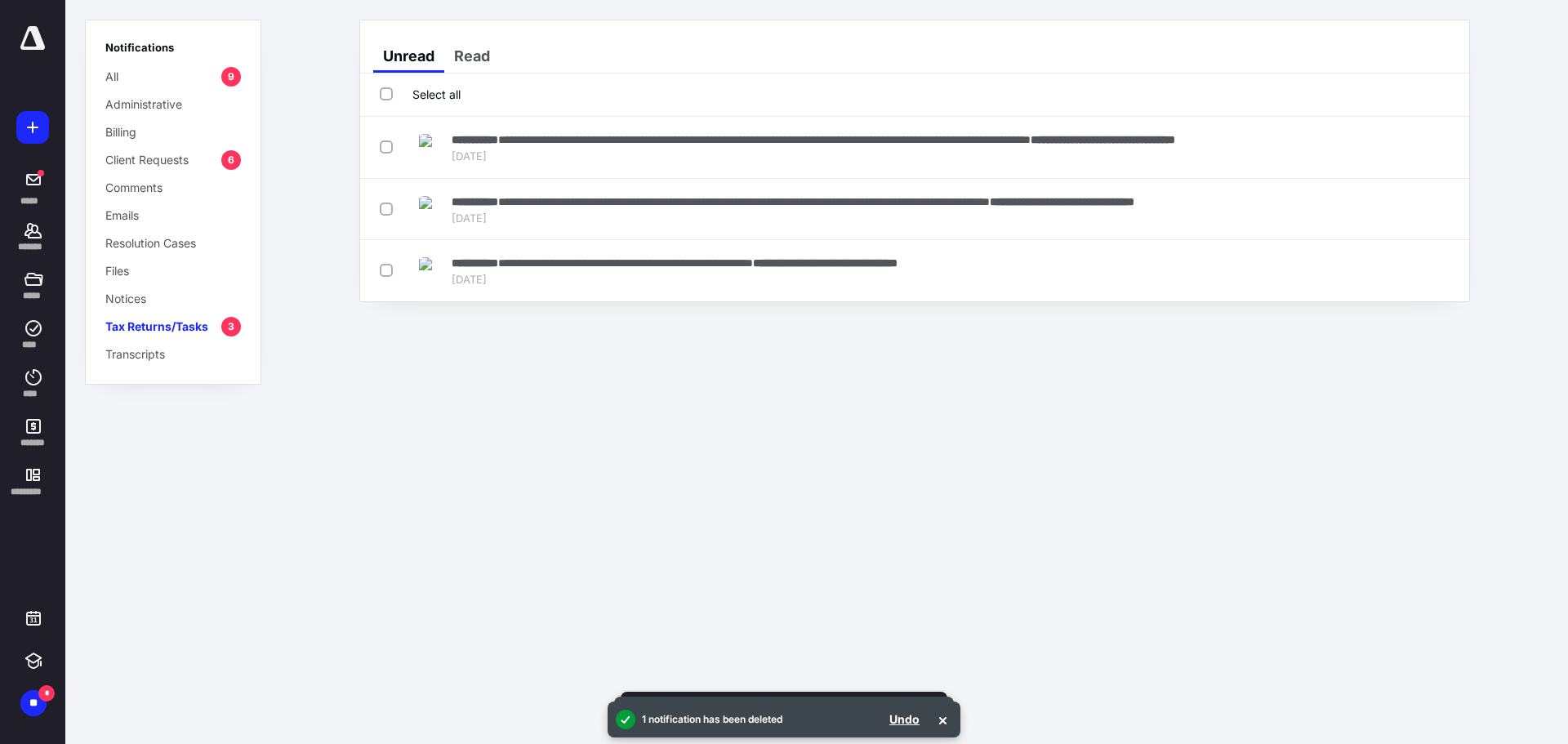 click at bounding box center (1437, 147) 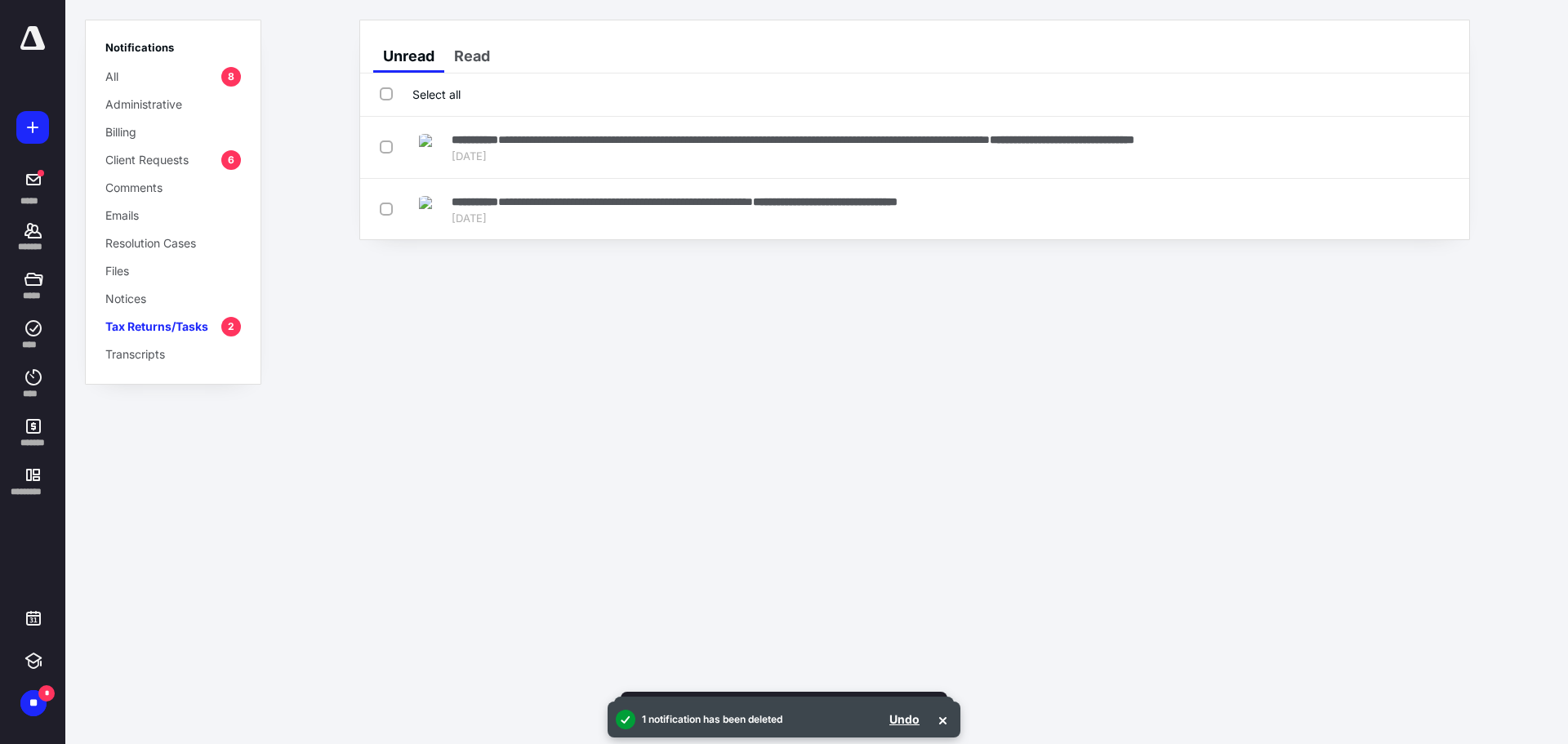 click at bounding box center [1437, 147] 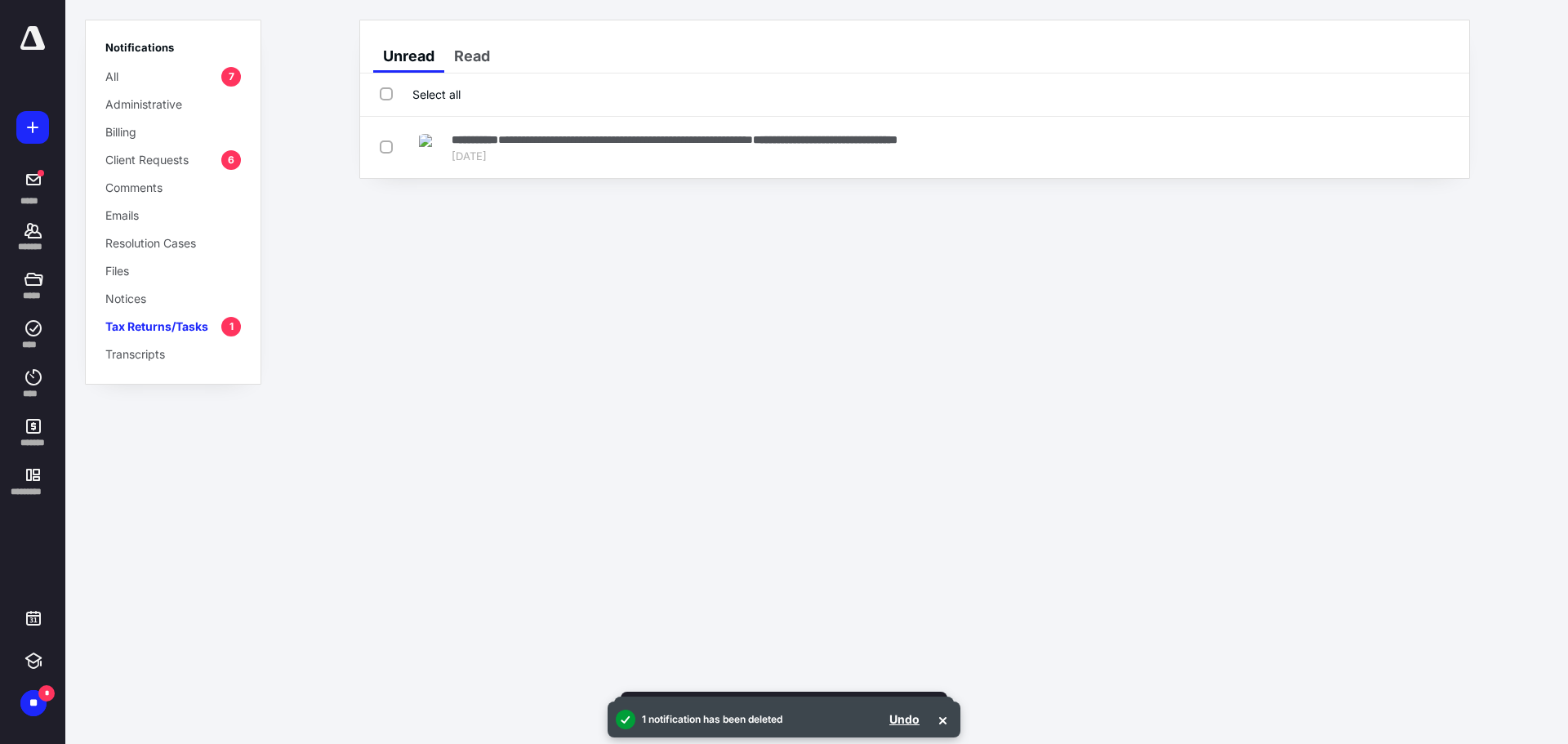 click at bounding box center [1437, 147] 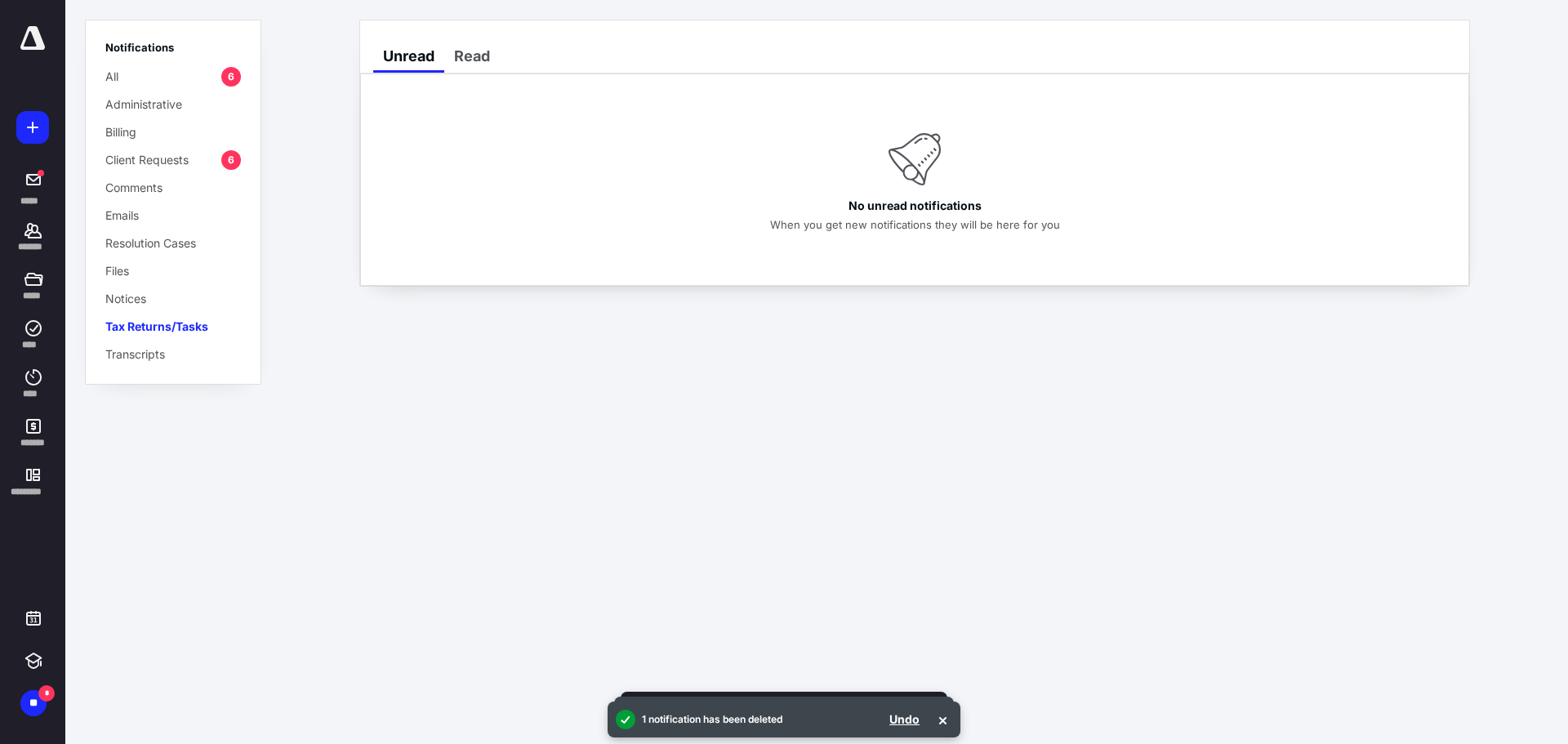 click on "Client Requests" at bounding box center (147, 159) 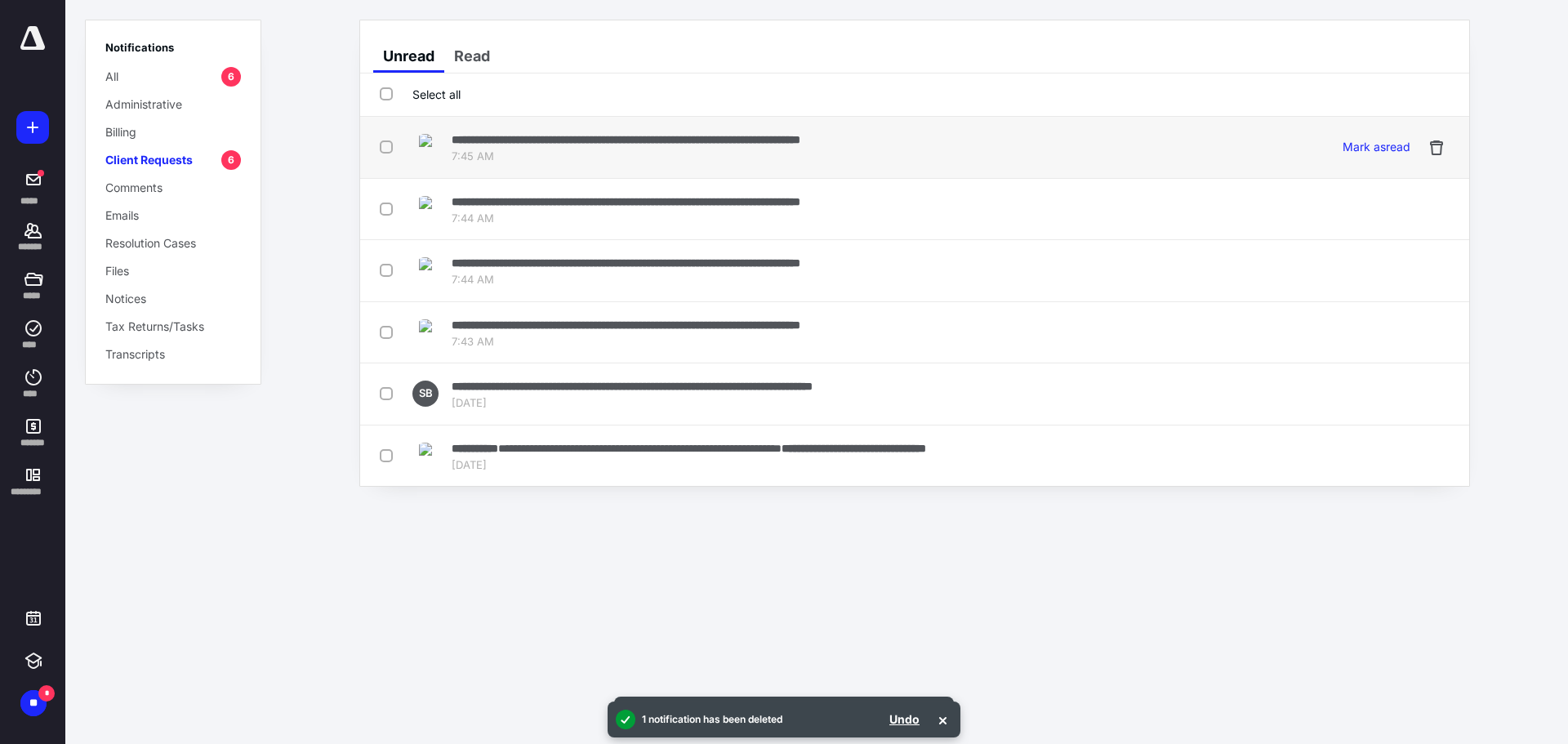 click on "**********" at bounding box center (626, 140) 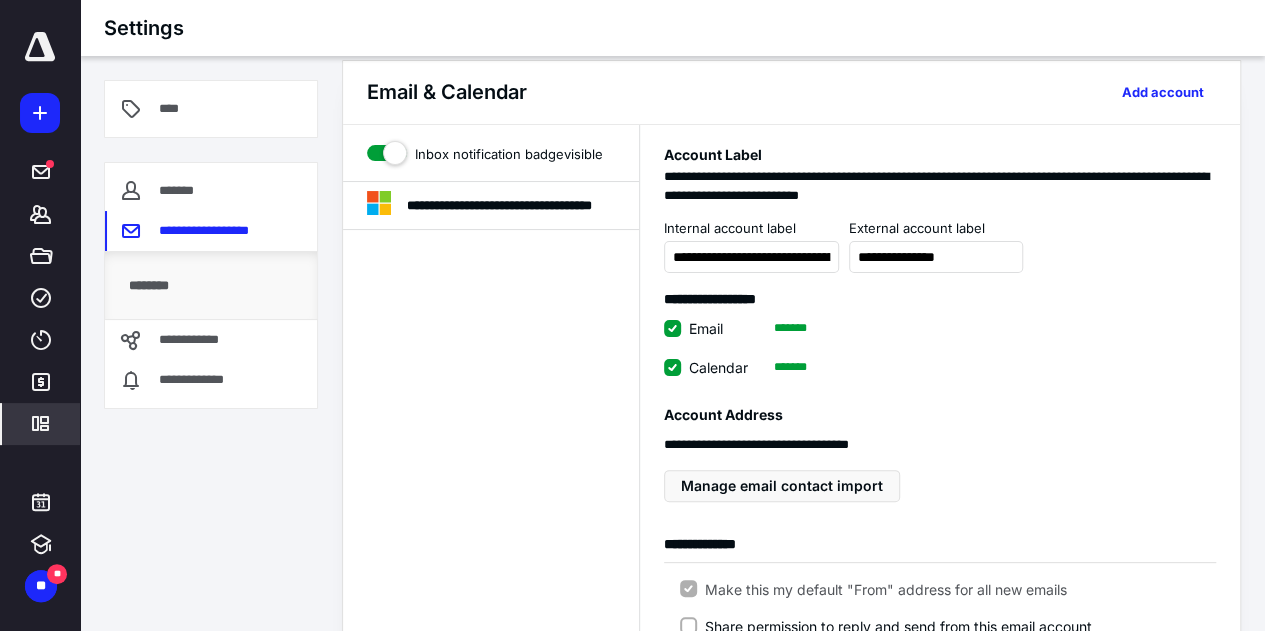 scroll, scrollTop: 0, scrollLeft: 0, axis: both 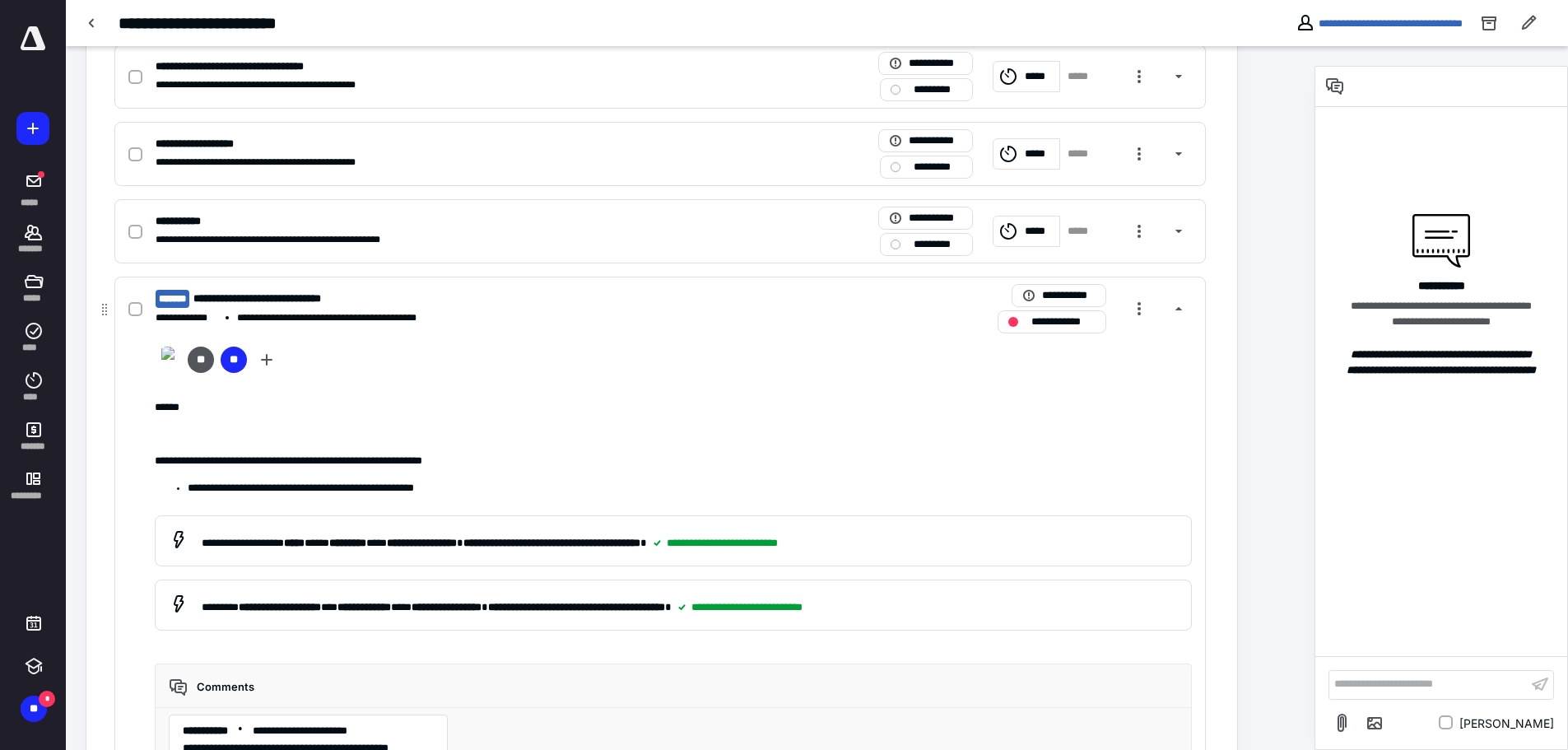 click on "**********" at bounding box center (279, 299) 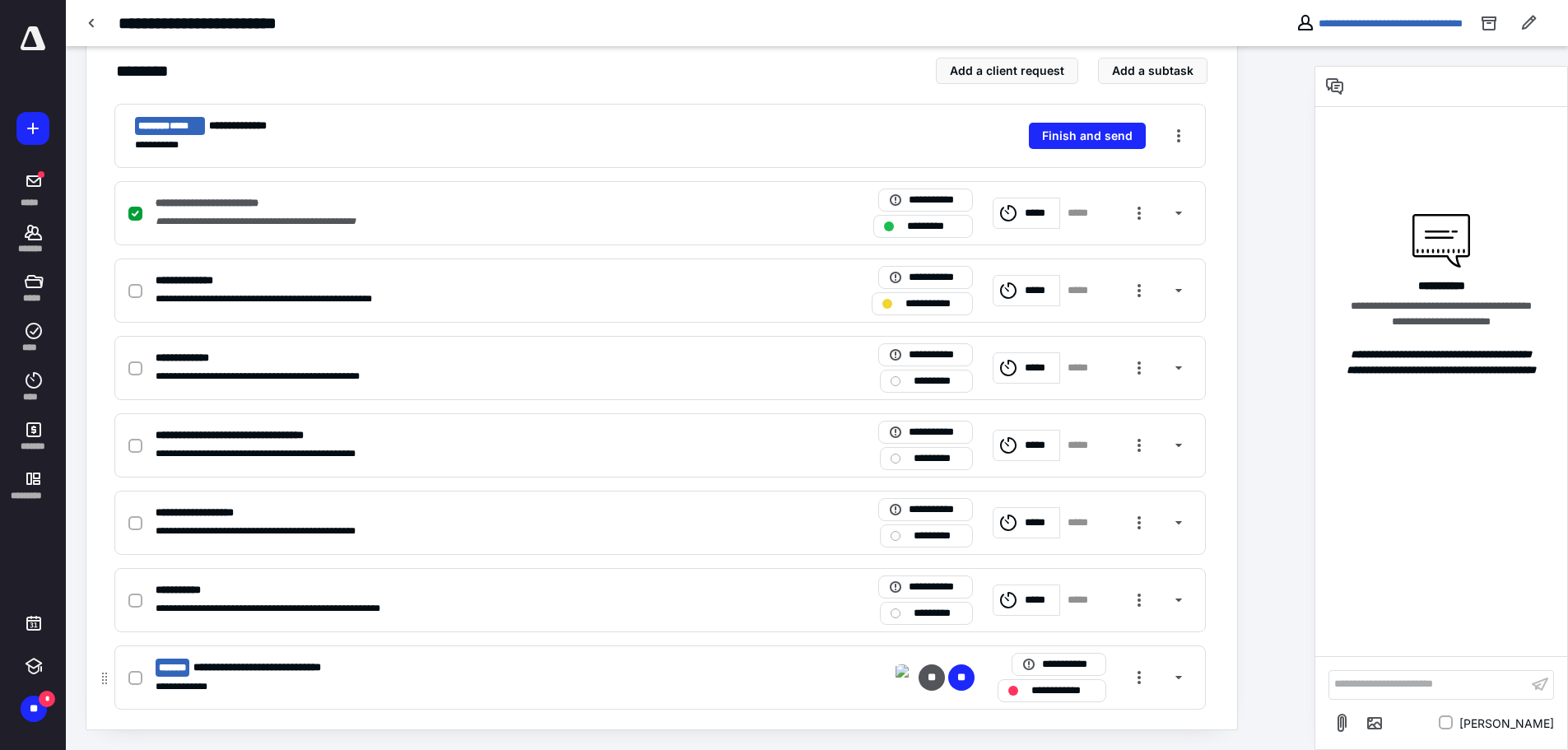 click on "**********" at bounding box center [279, 668] 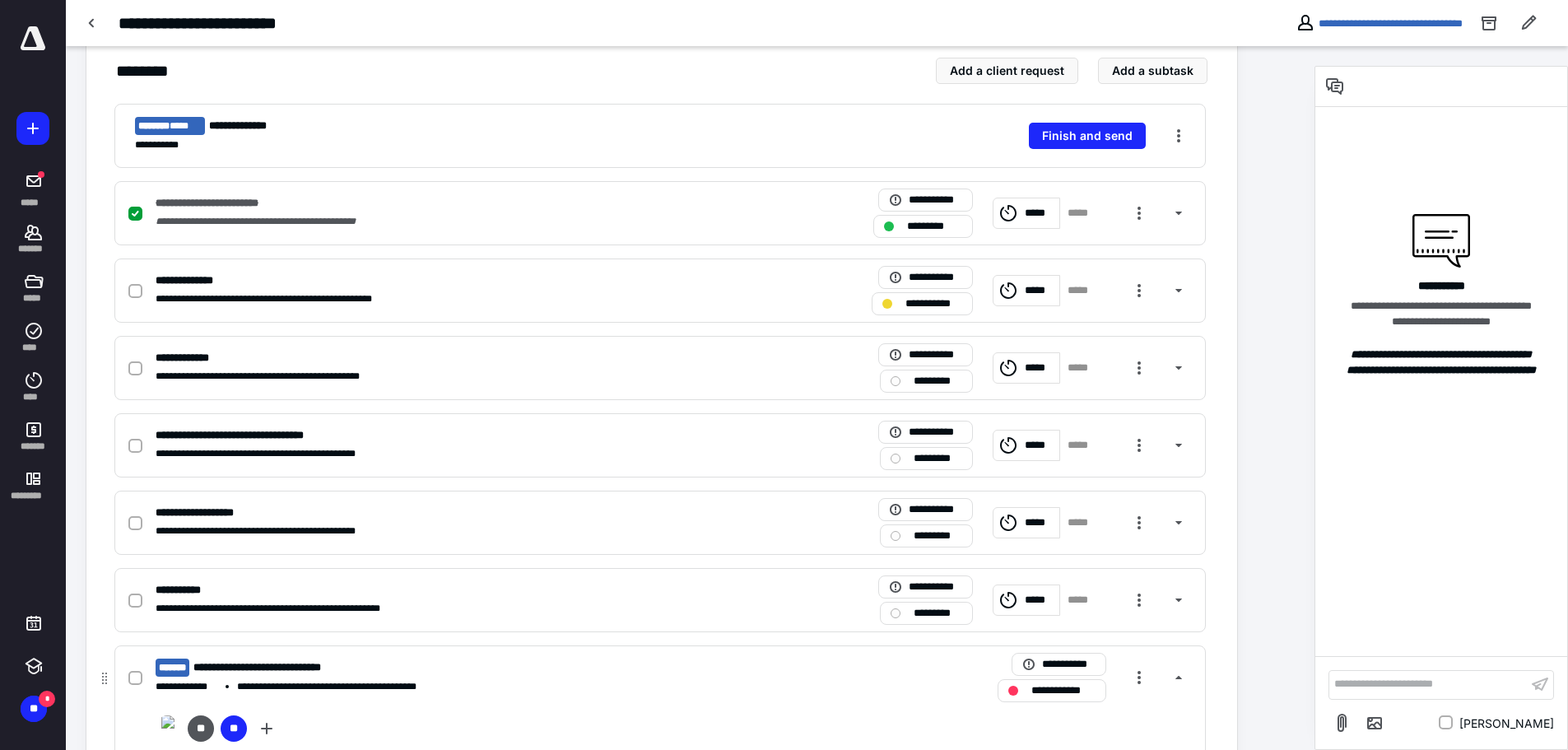 scroll, scrollTop: 741, scrollLeft: 0, axis: vertical 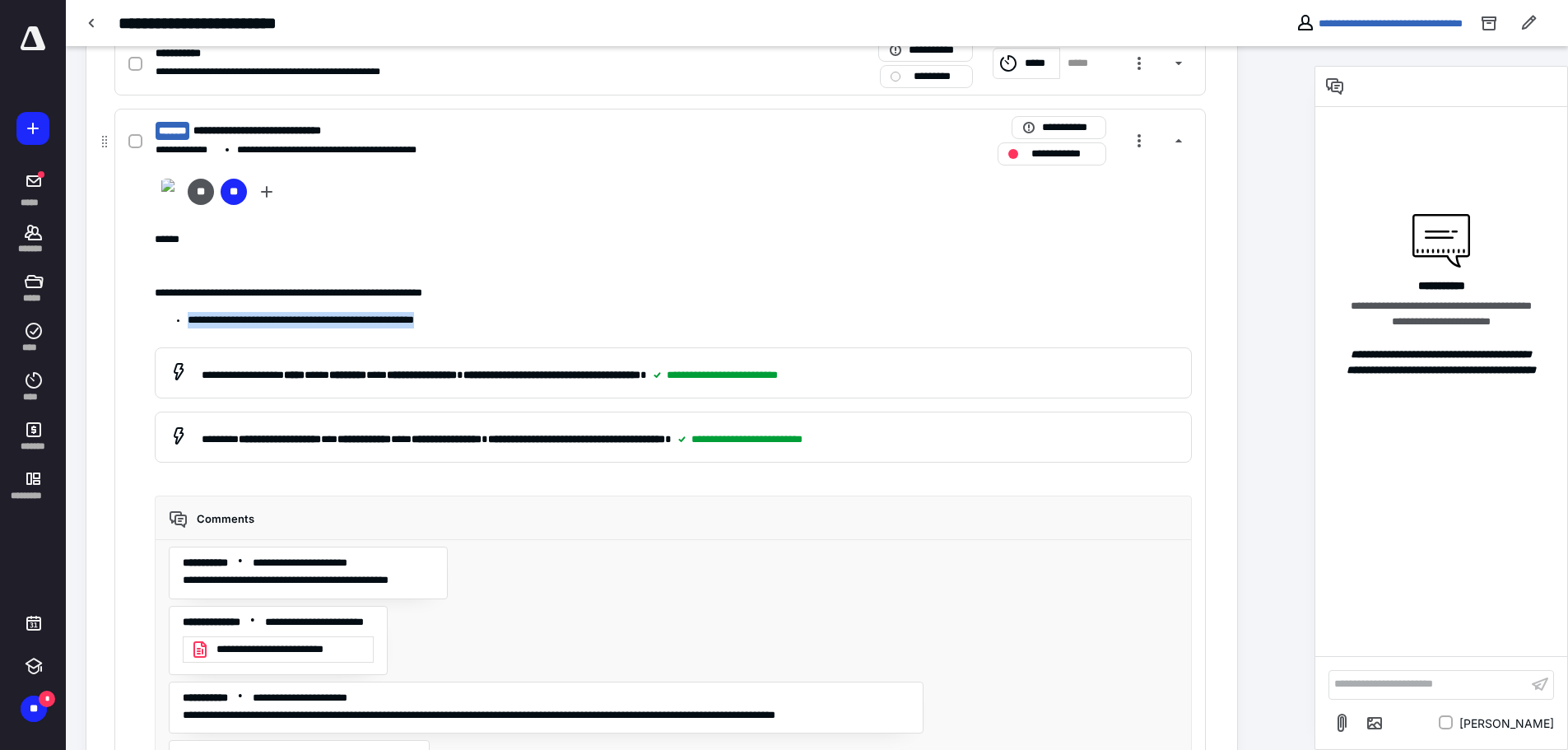 drag, startPoint x: 477, startPoint y: 321, endPoint x: 186, endPoint y: 319, distance: 291.00687 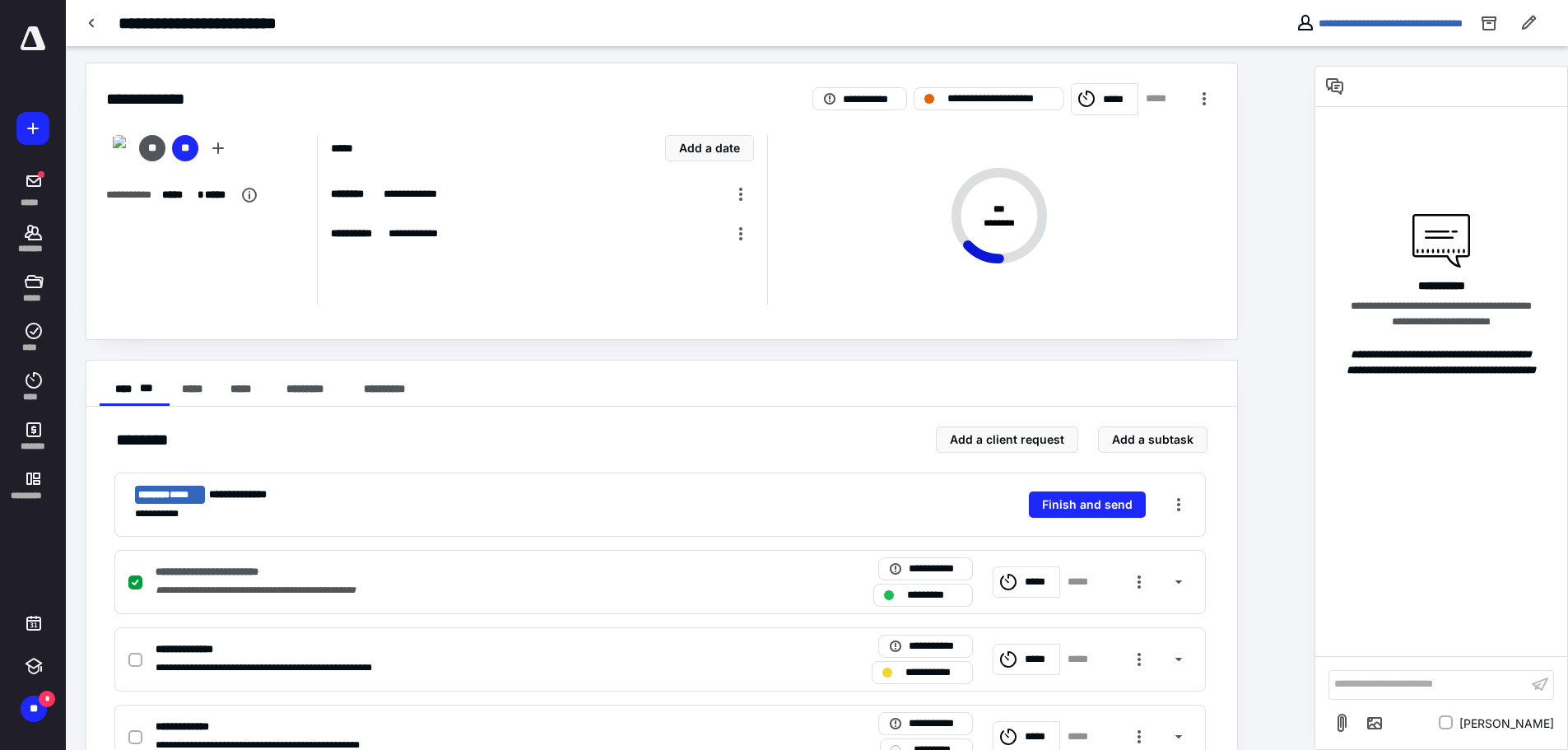 scroll, scrollTop: 0, scrollLeft: 0, axis: both 